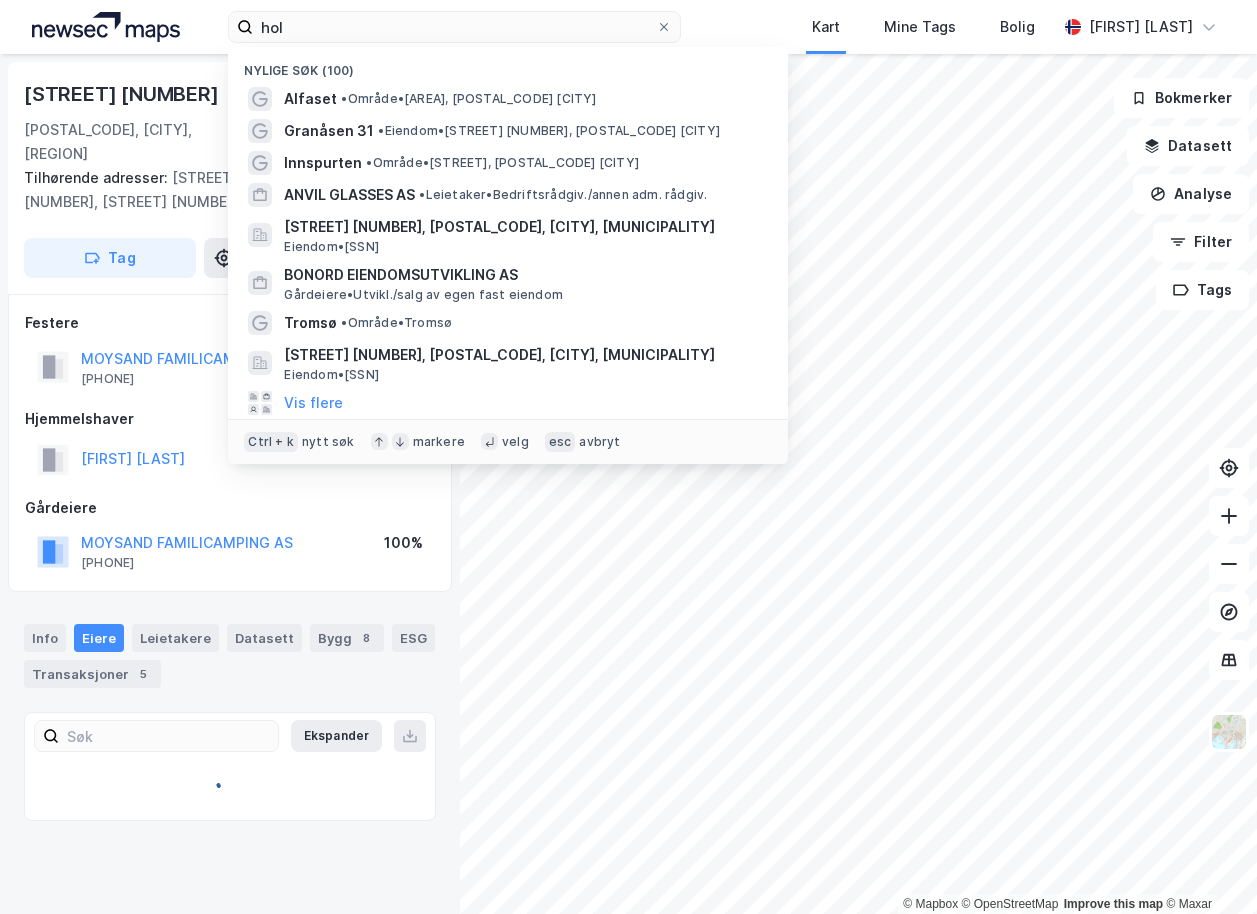 scroll, scrollTop: 0, scrollLeft: 0, axis: both 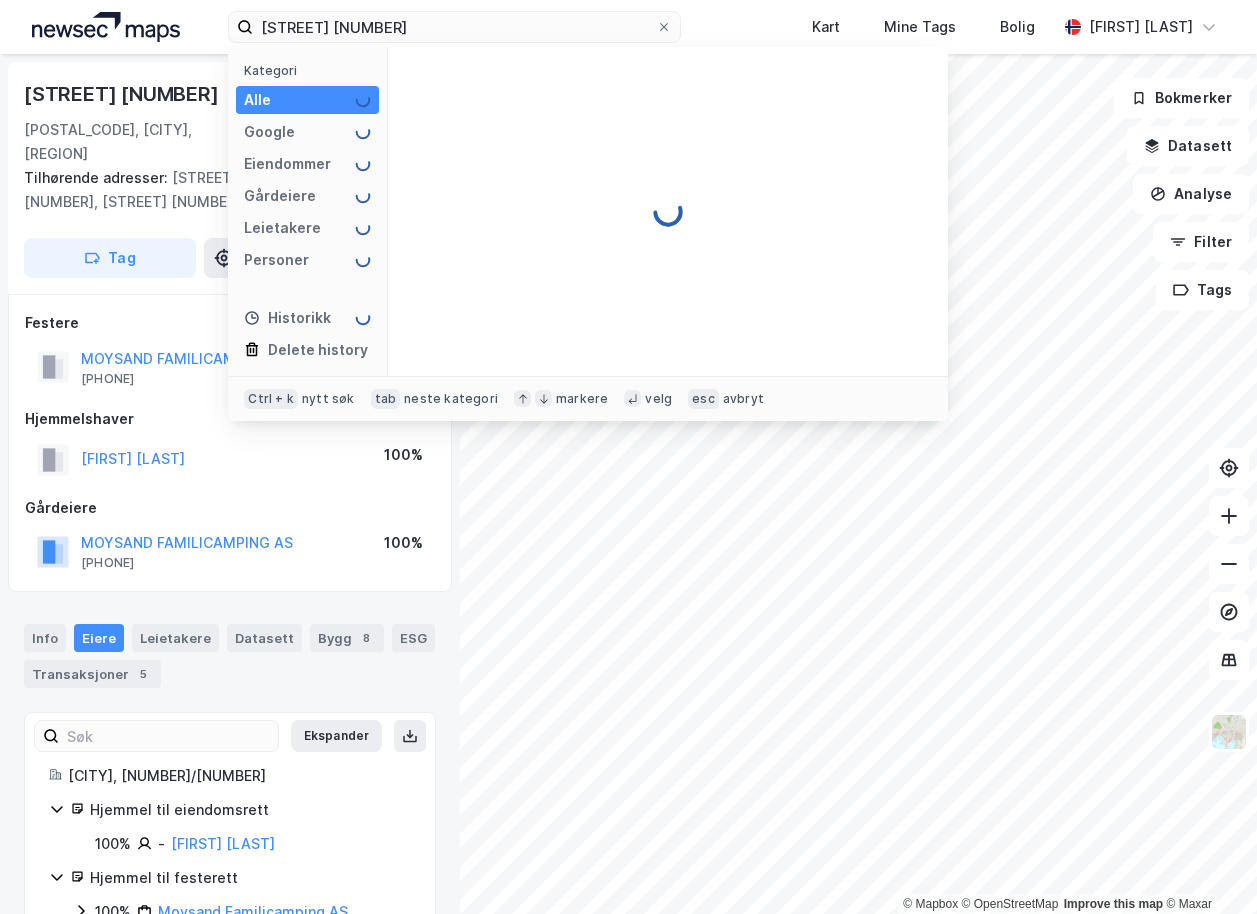 type on "[STREET] [NUMBER]" 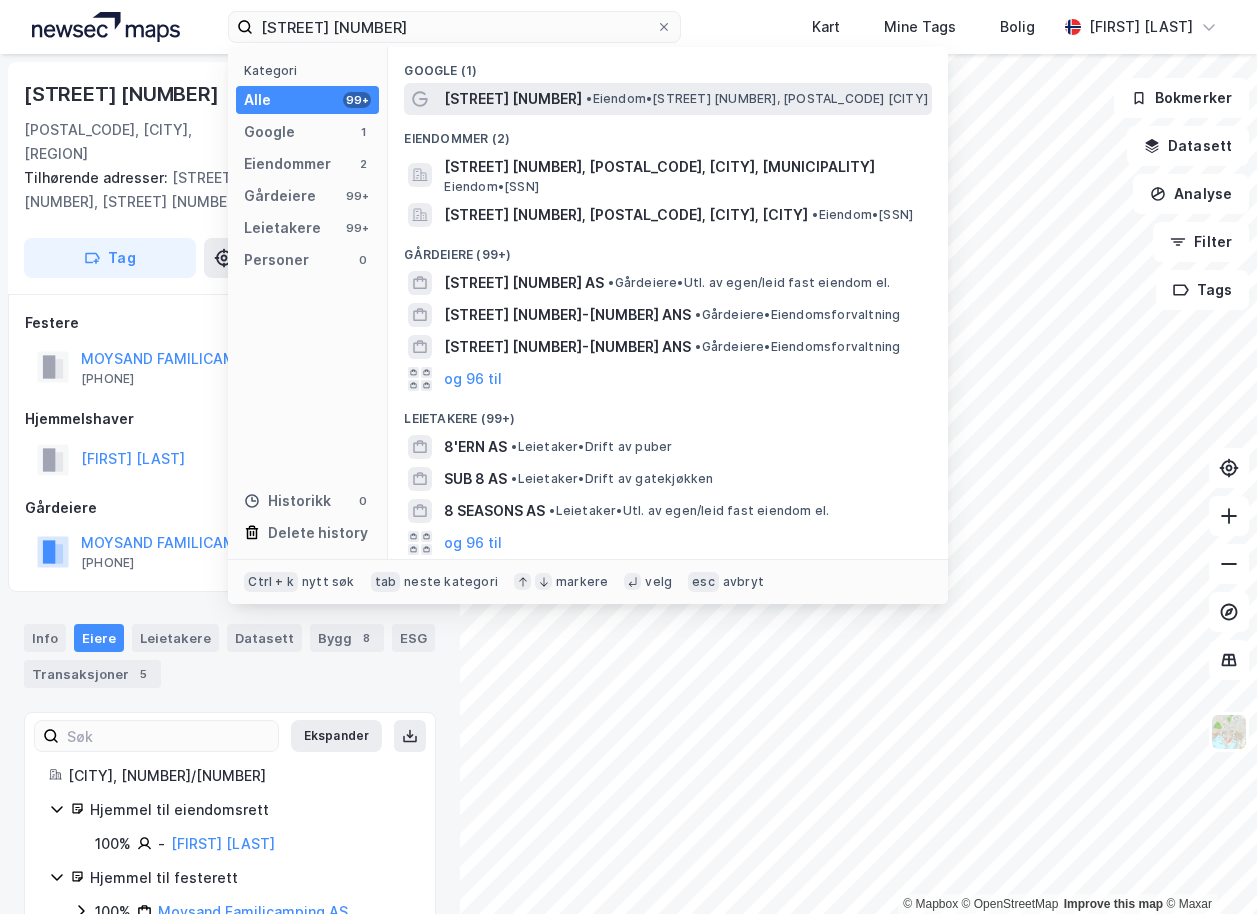 click on "• [ITEM] • [STREET] [NUMBER], [POSTAL_CODE] [CITY]" at bounding box center (757, 99) 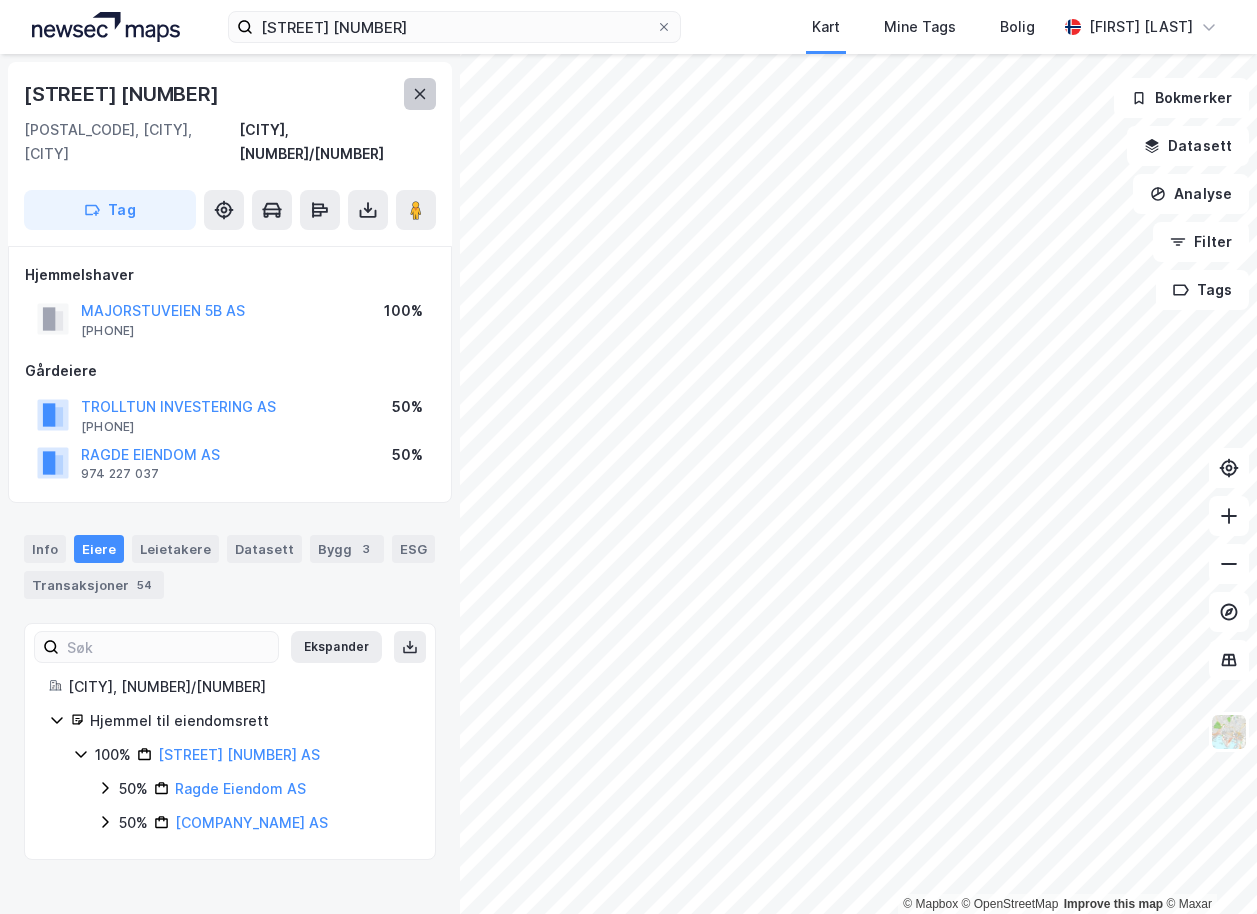click 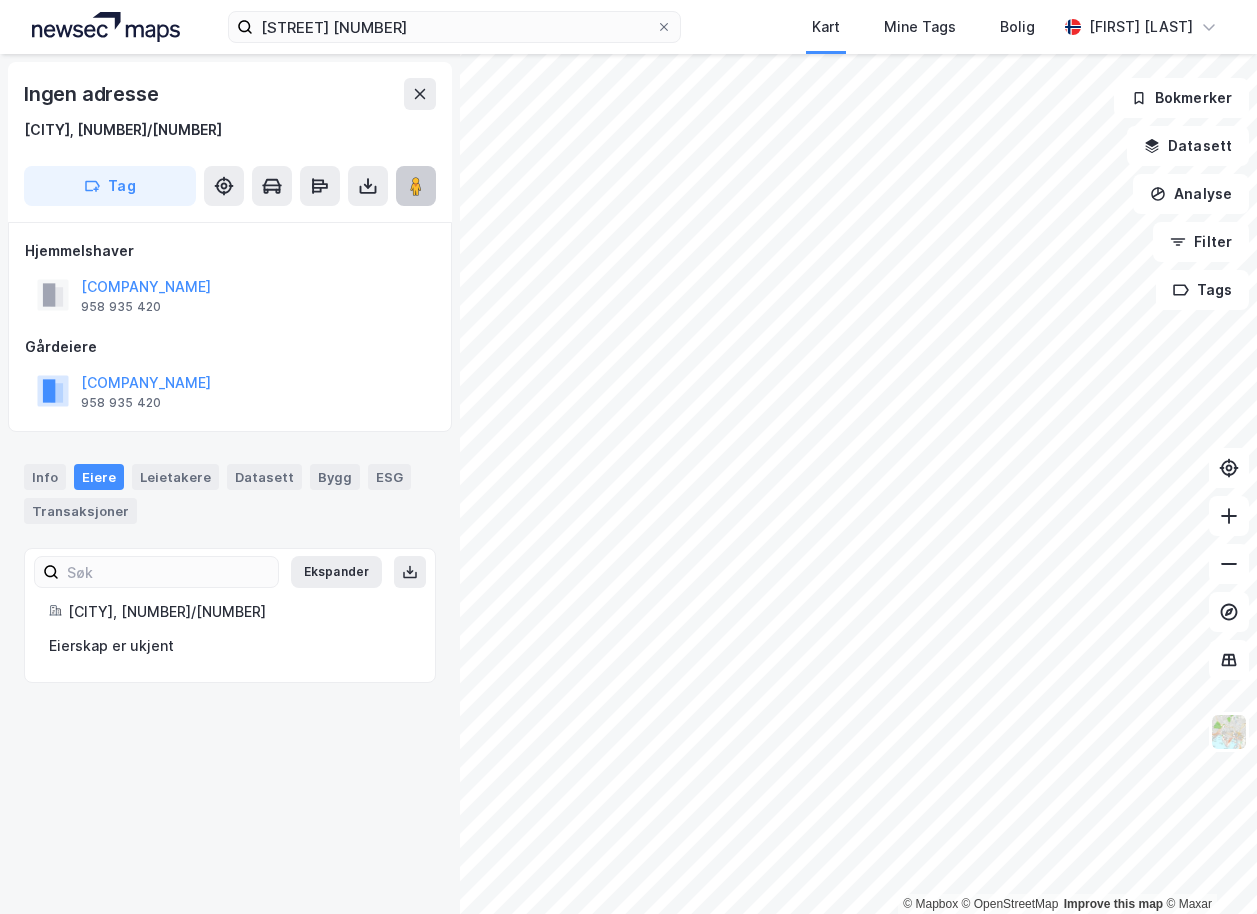 click 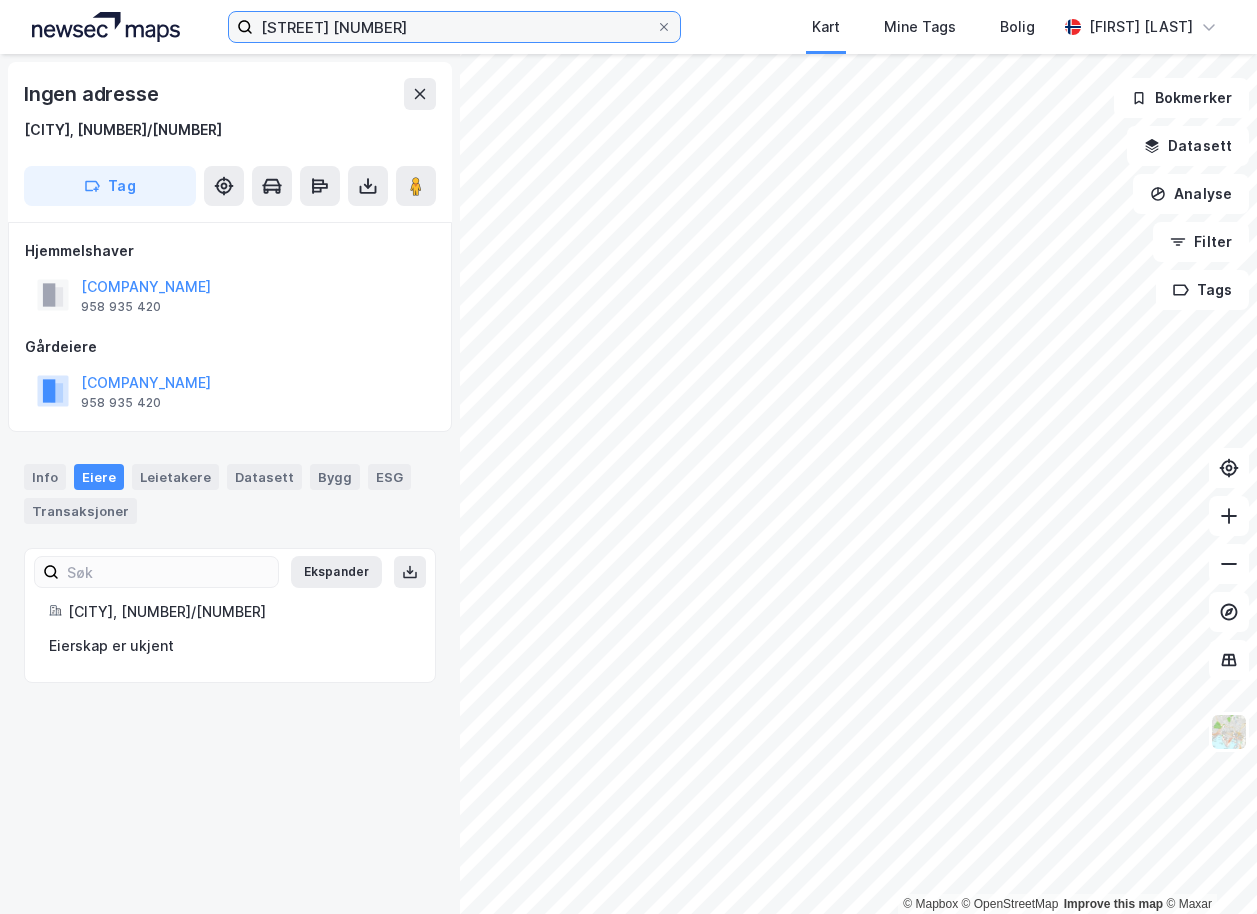 click on "[STREET] [NUMBER]" at bounding box center (454, 27) 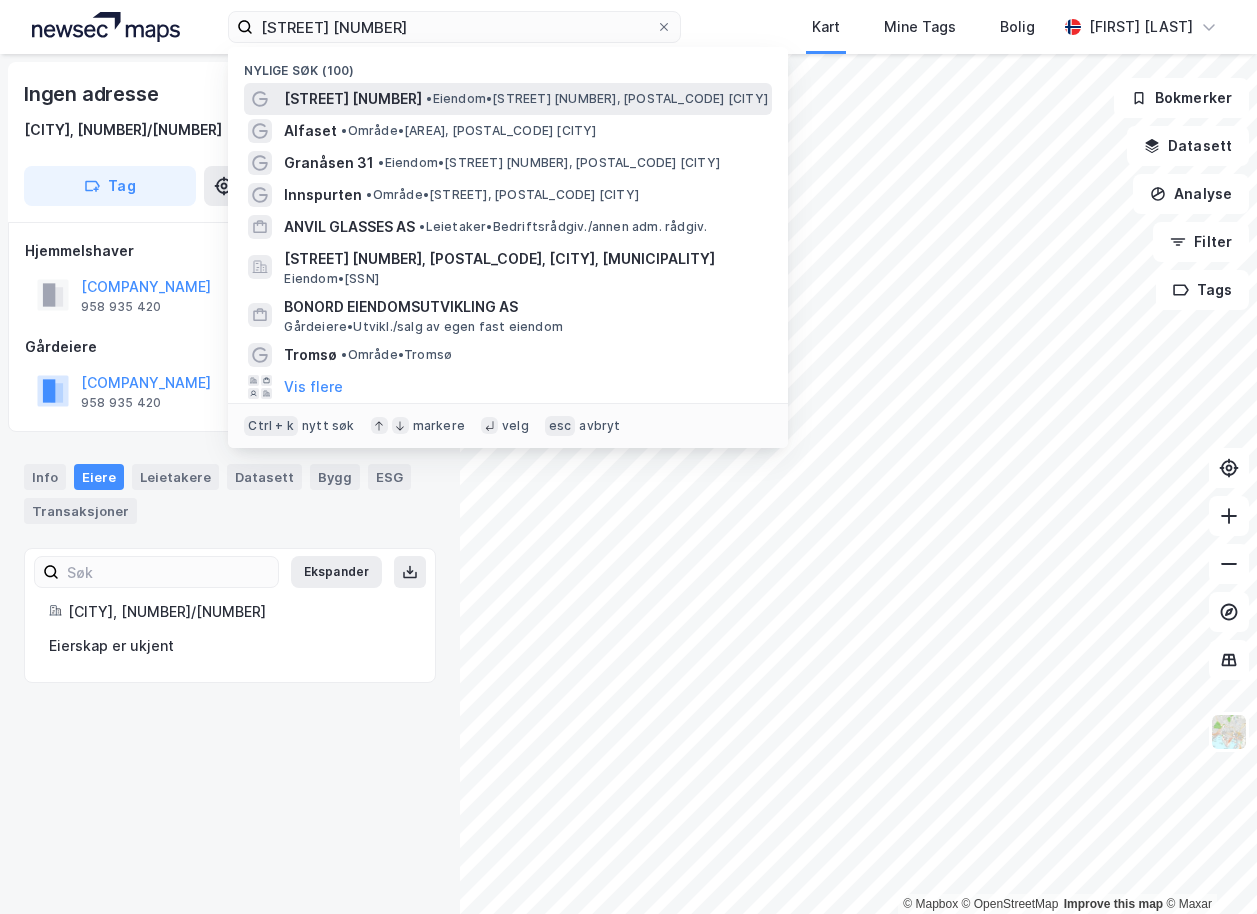 click on "[STREET] [NUMBER]" at bounding box center (353, 99) 